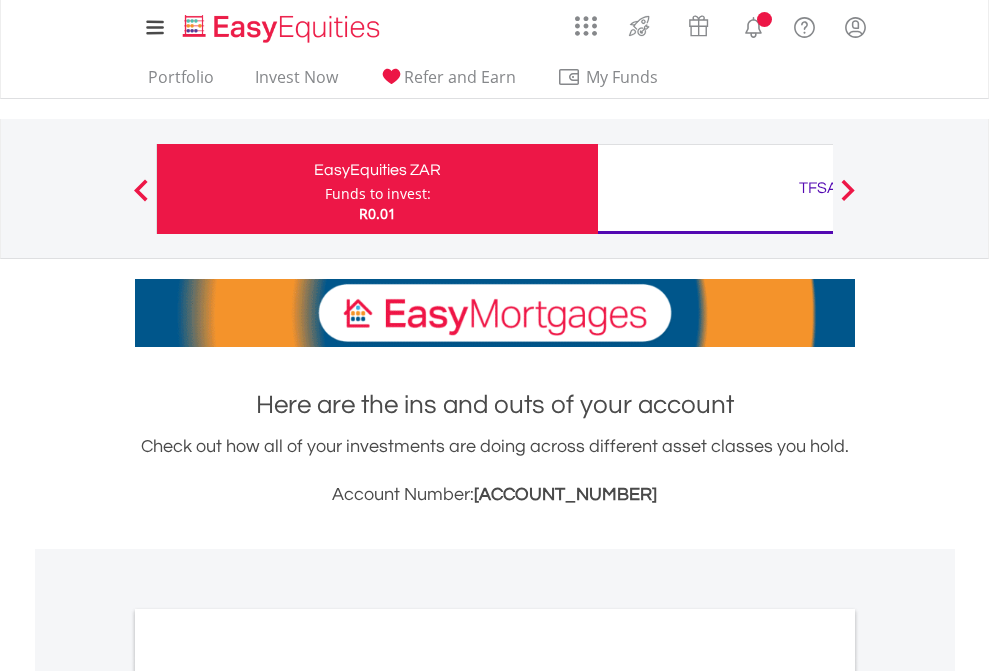 scroll, scrollTop: 0, scrollLeft: 0, axis: both 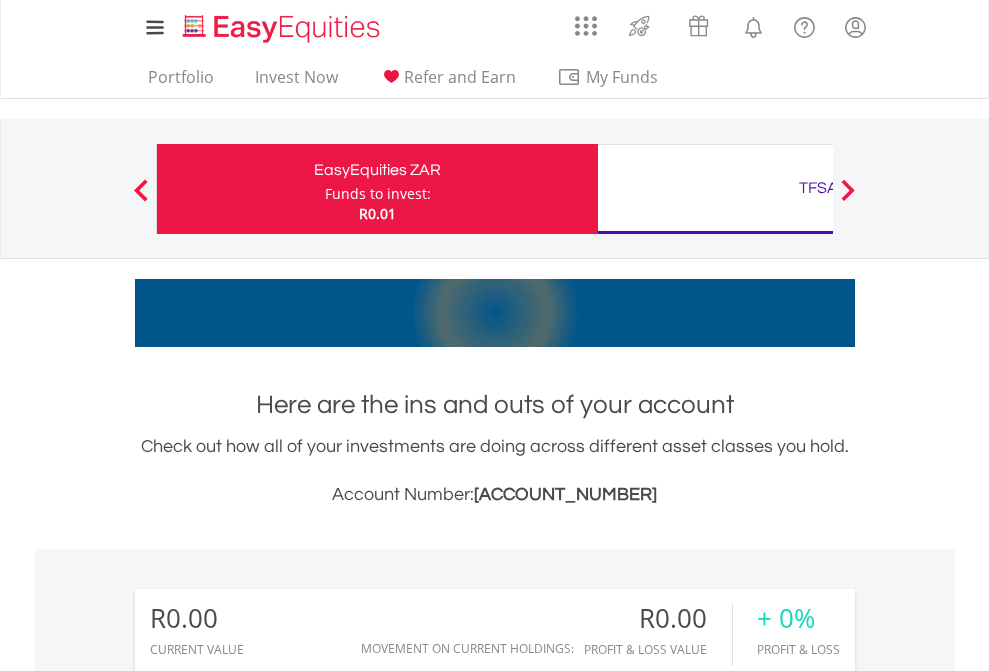 click on "Funds to invest:" at bounding box center (378, 194) 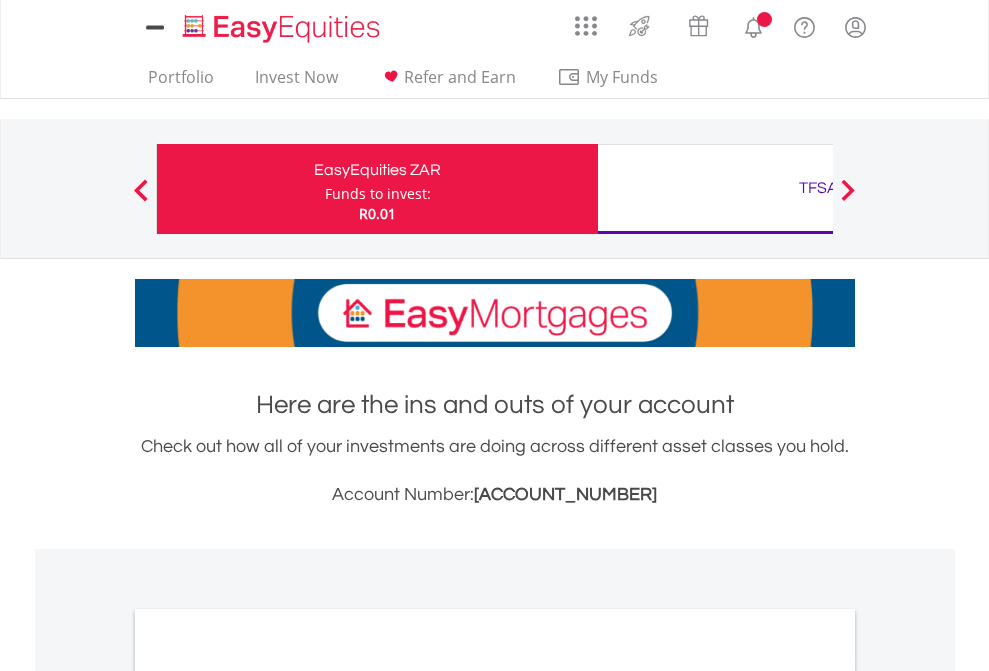 scroll, scrollTop: 0, scrollLeft: 0, axis: both 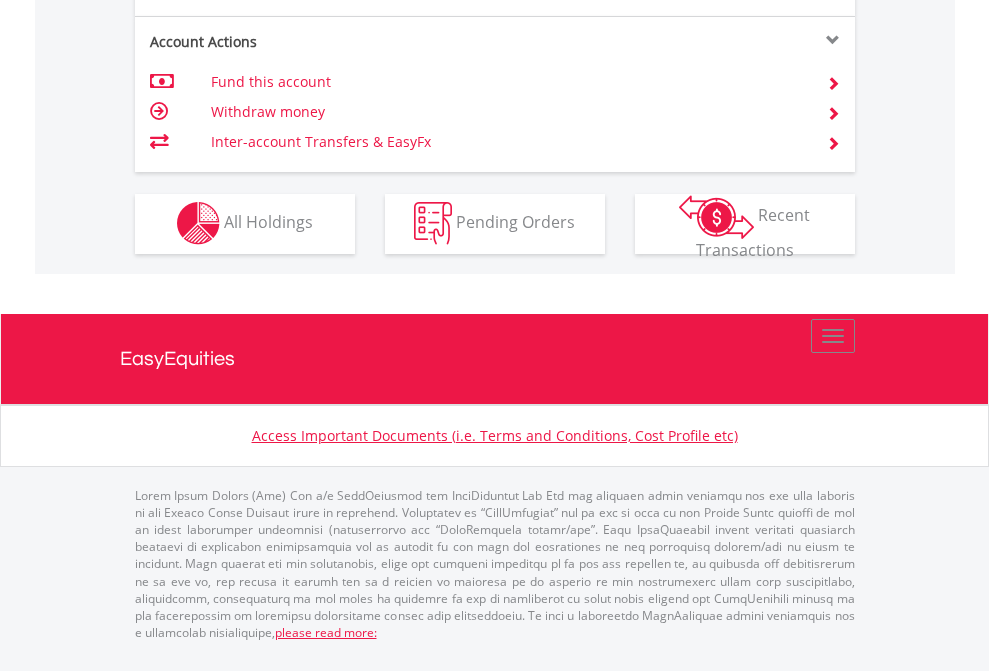 click on "Investment types" at bounding box center (706, -353) 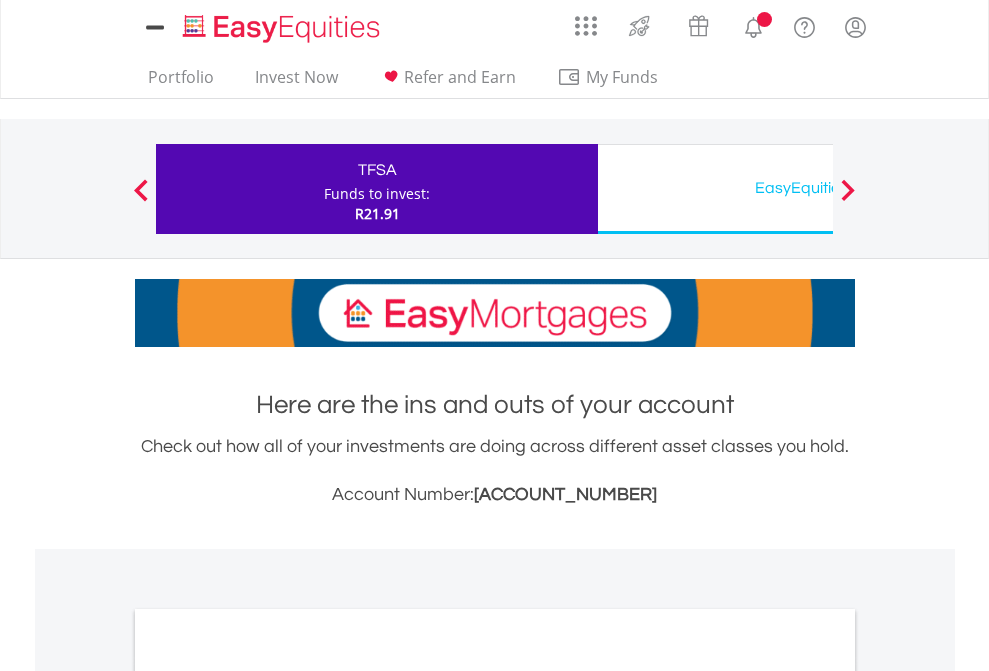 scroll, scrollTop: 0, scrollLeft: 0, axis: both 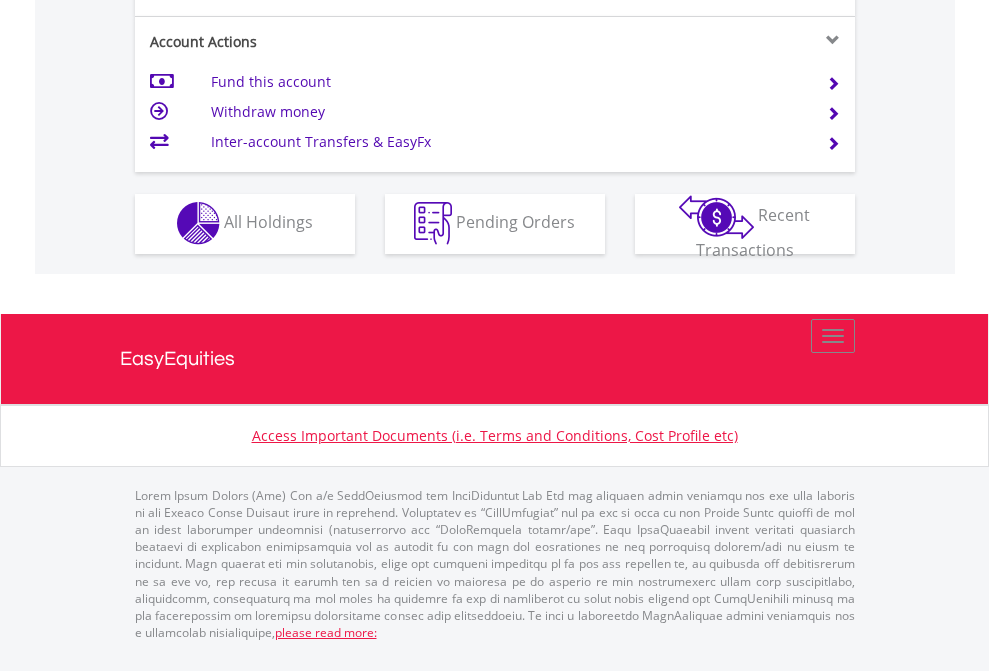 click on "Investment types" at bounding box center [706, -337] 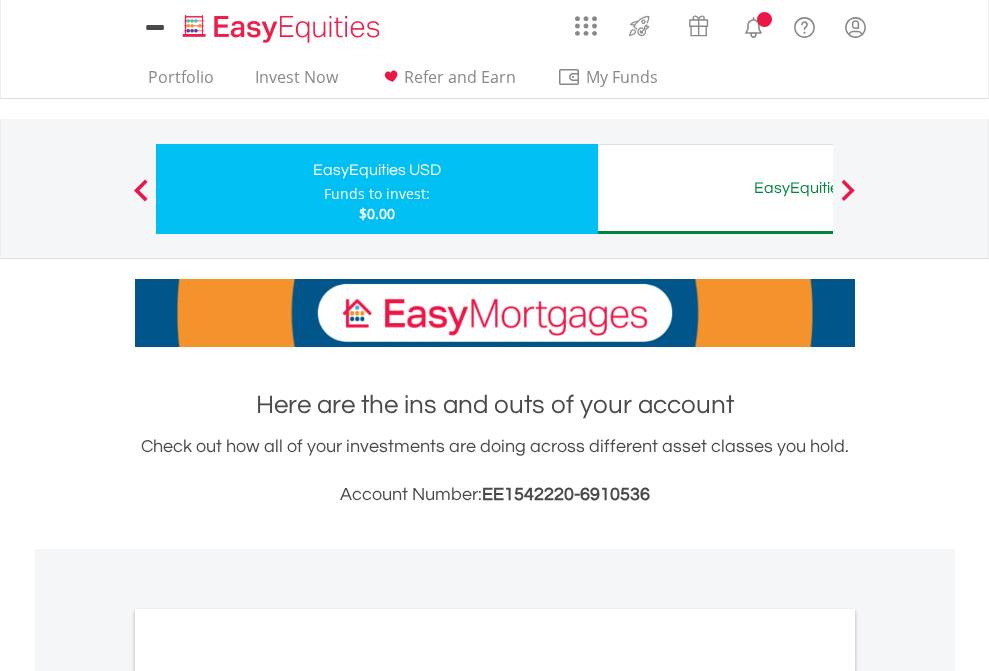 scroll, scrollTop: 0, scrollLeft: 0, axis: both 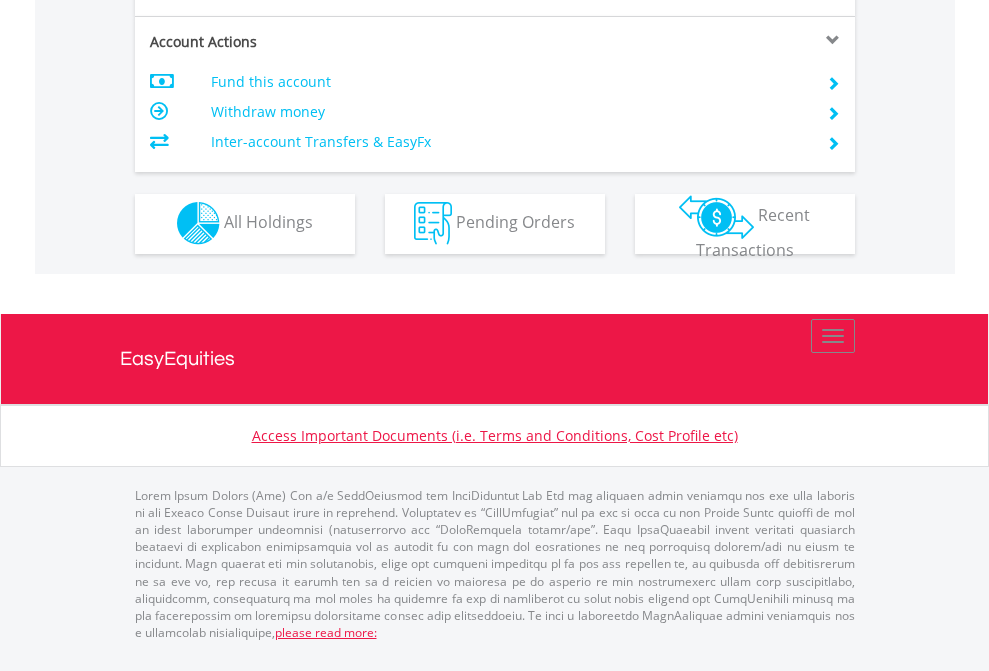 click on "Investment types" at bounding box center [706, -353] 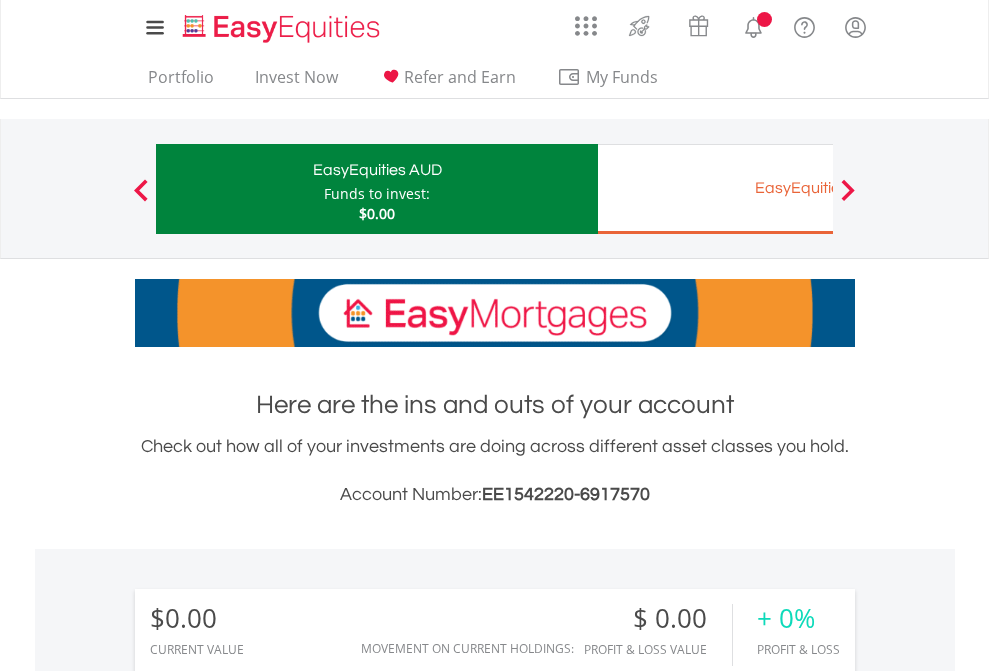scroll, scrollTop: 0, scrollLeft: 0, axis: both 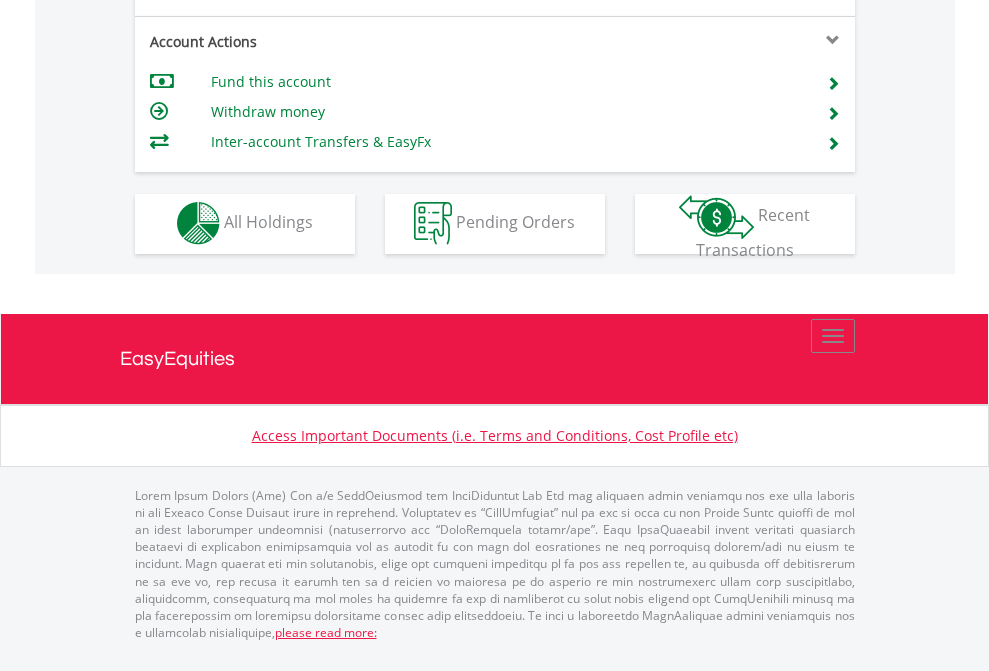 click on "Investment types" at bounding box center (706, -353) 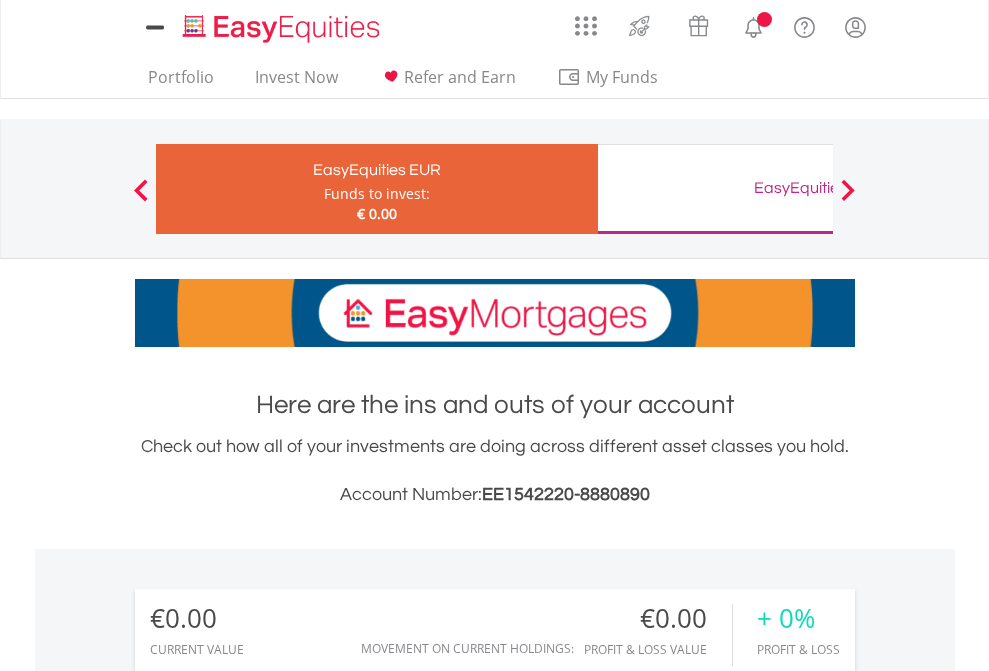 scroll, scrollTop: 0, scrollLeft: 0, axis: both 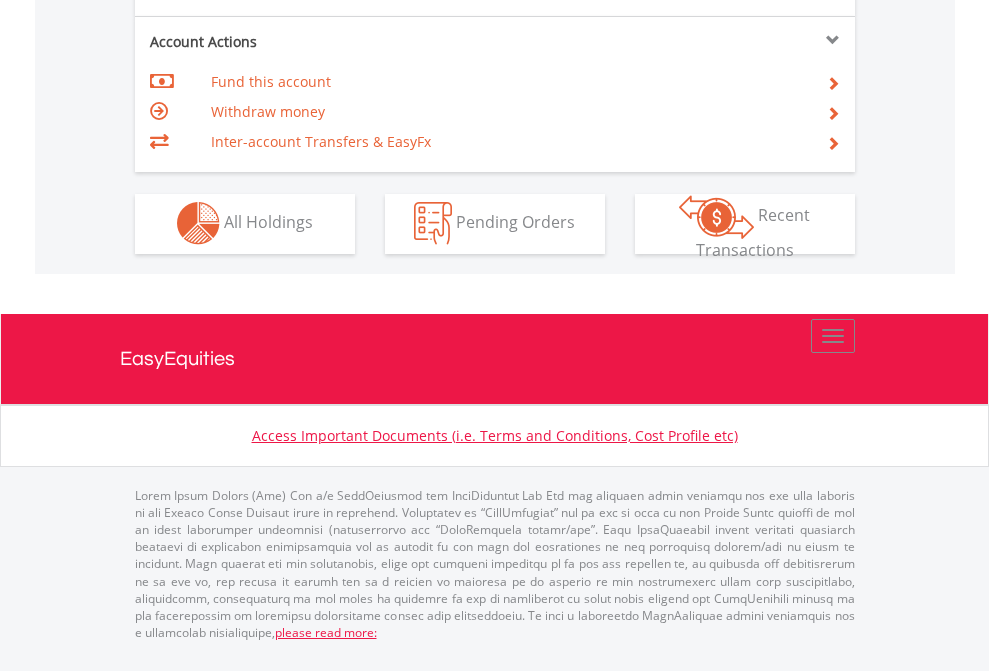 click on "Investment types" at bounding box center (706, -353) 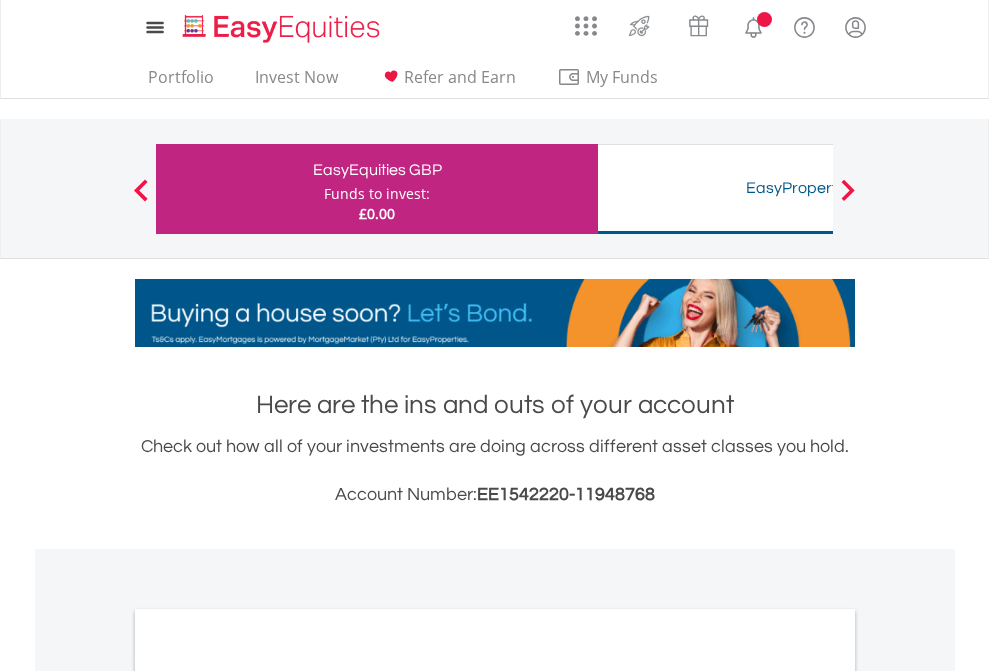 scroll, scrollTop: 0, scrollLeft: 0, axis: both 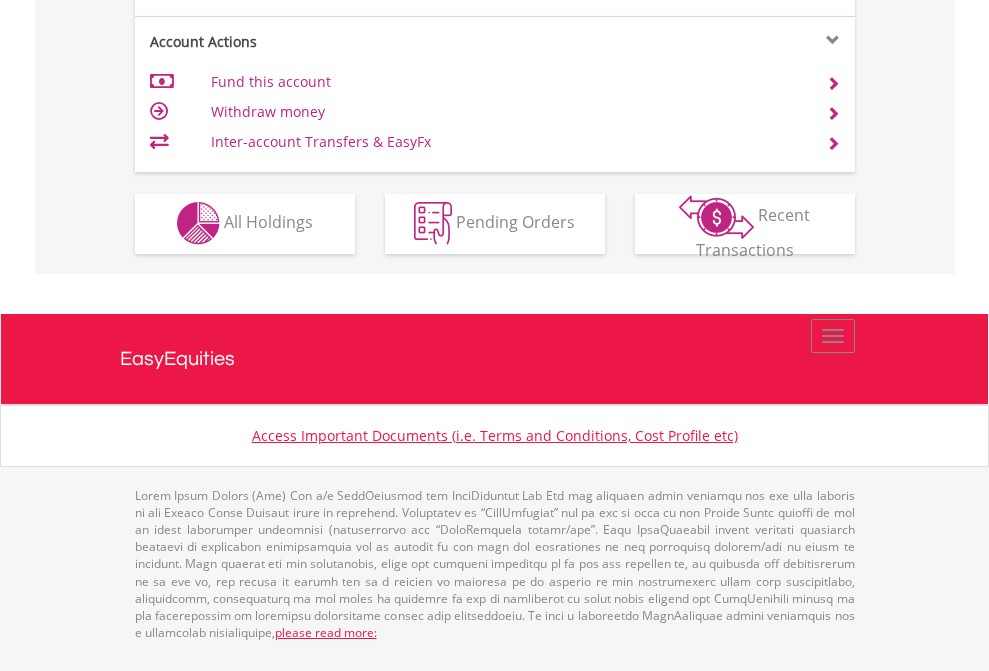 click on "Investment types" at bounding box center (706, -353) 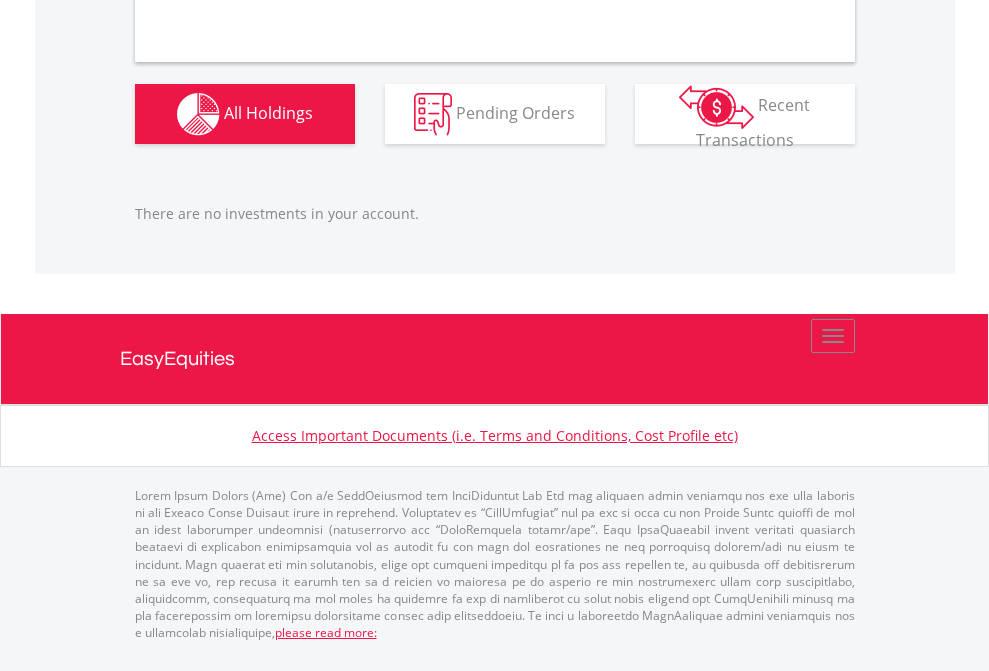 scroll, scrollTop: 1980, scrollLeft: 0, axis: vertical 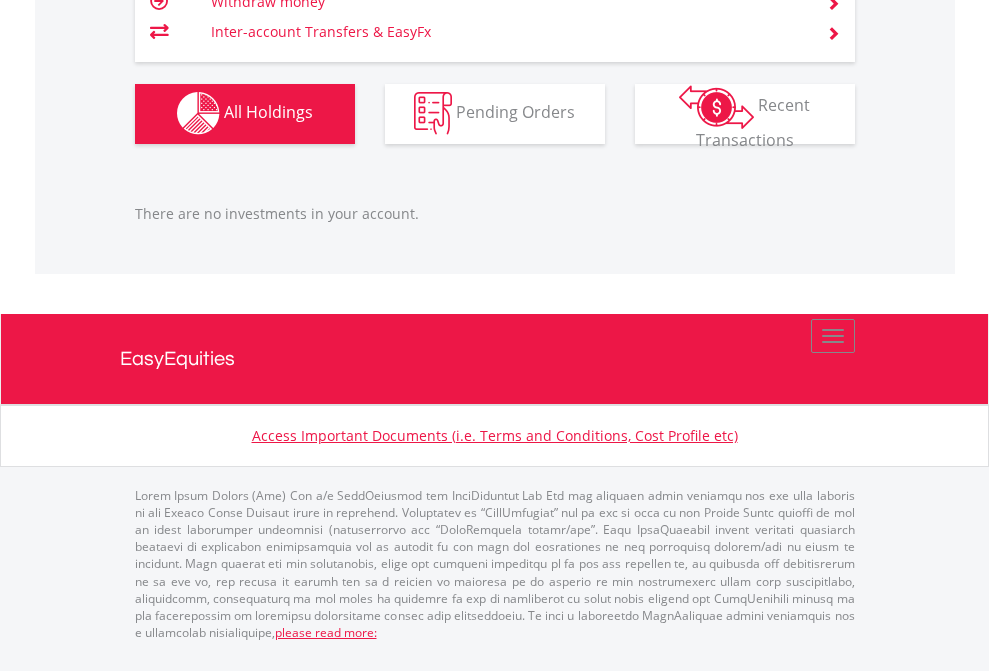 click on "TFSA" at bounding box center (818, -1142) 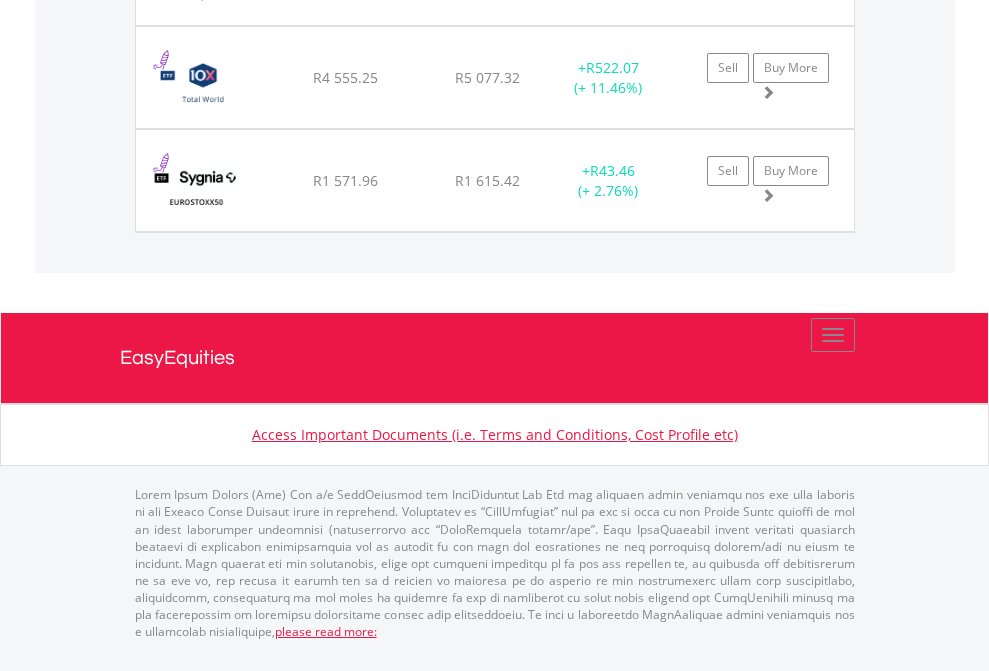 scroll, scrollTop: 2225, scrollLeft: 0, axis: vertical 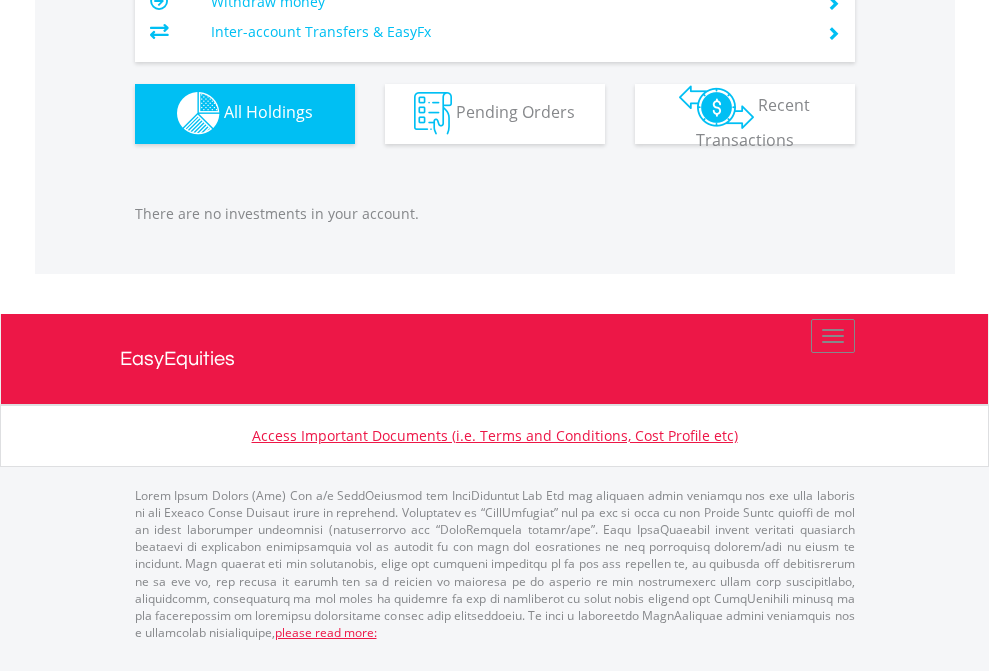 click on "EasyEquities AUD" at bounding box center (818, -1142) 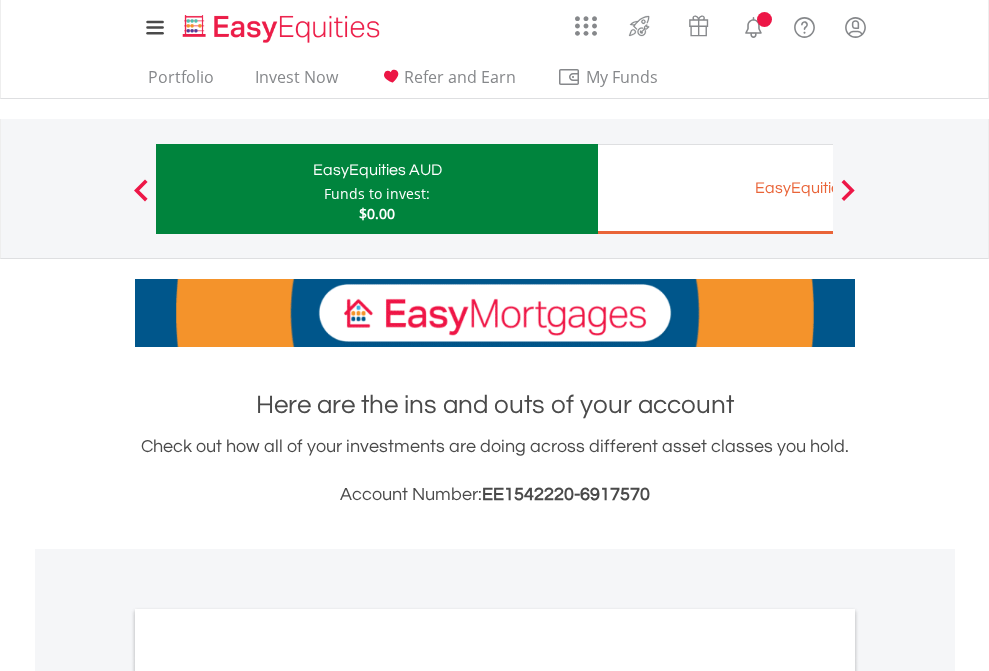 scroll, scrollTop: 0, scrollLeft: 0, axis: both 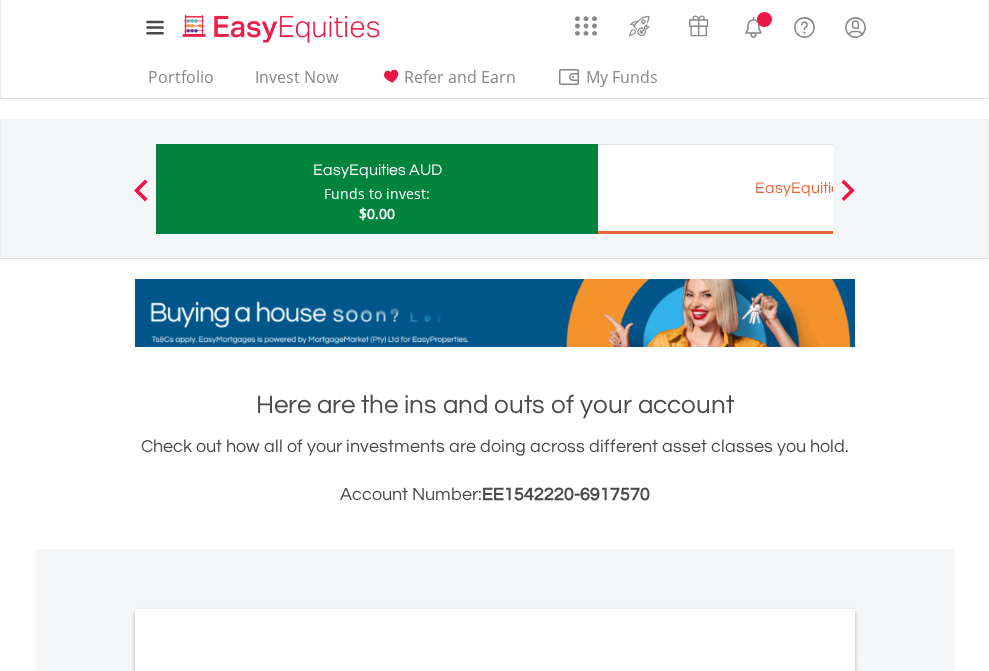 click on "All Holdings" at bounding box center (268, 1096) 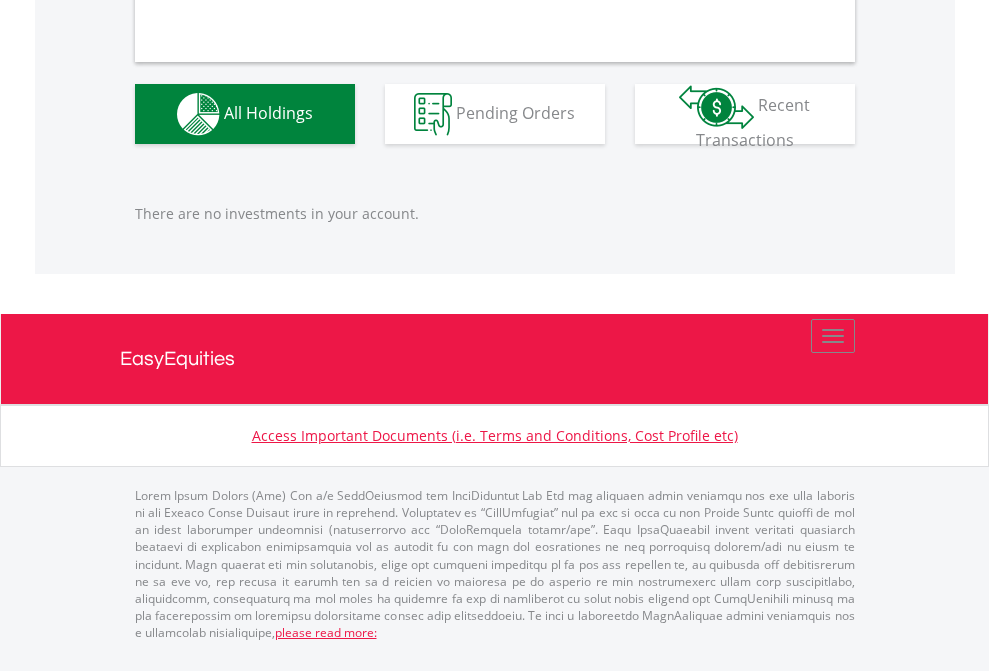 scroll, scrollTop: 1980, scrollLeft: 0, axis: vertical 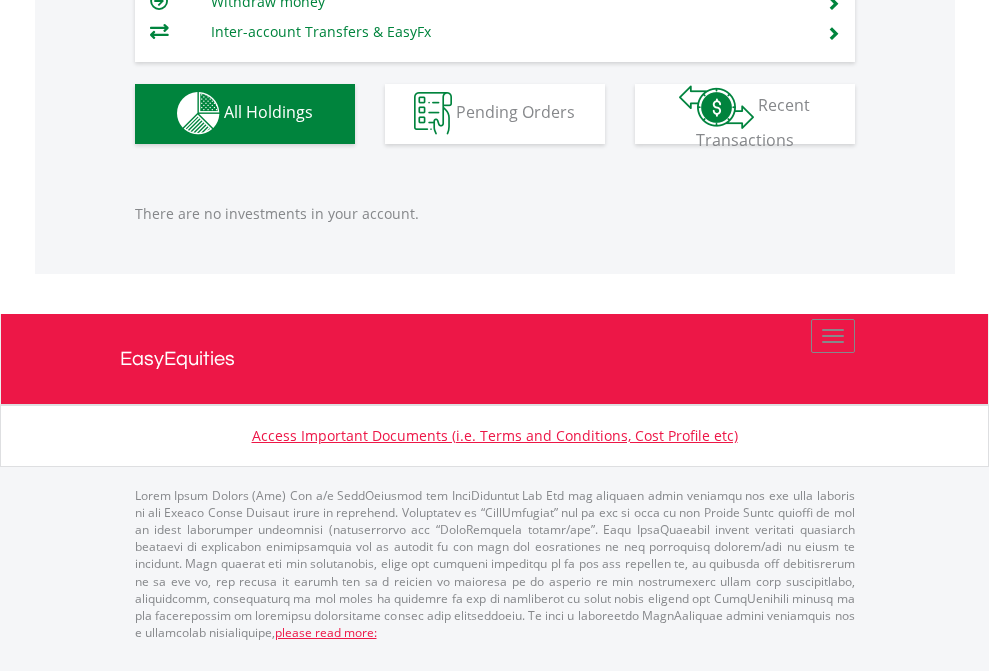 click on "EasyEquities EUR" at bounding box center (818, -1142) 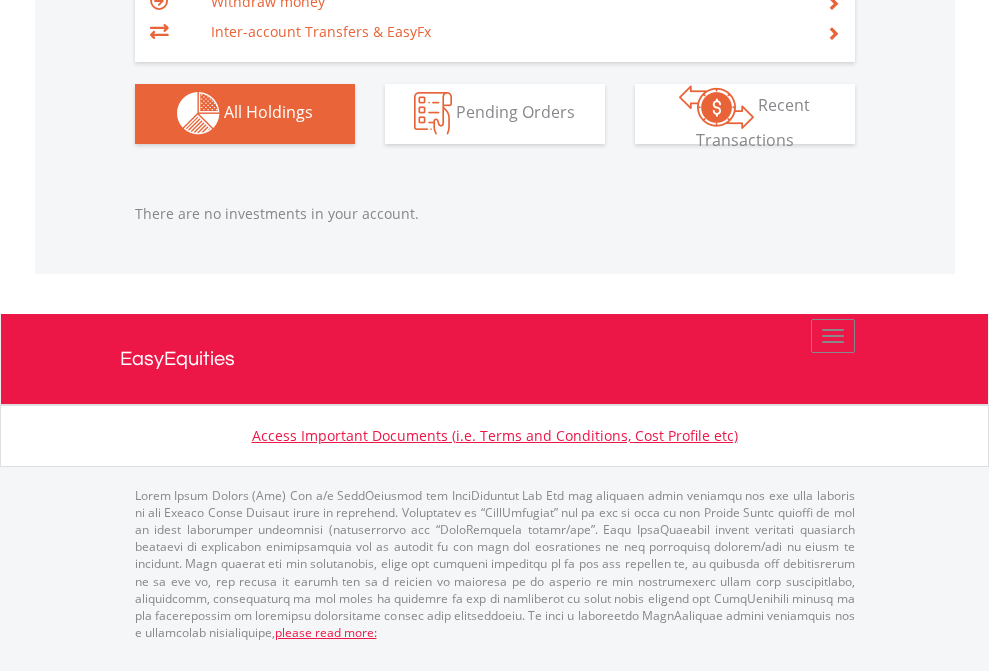 scroll, scrollTop: 1980, scrollLeft: 0, axis: vertical 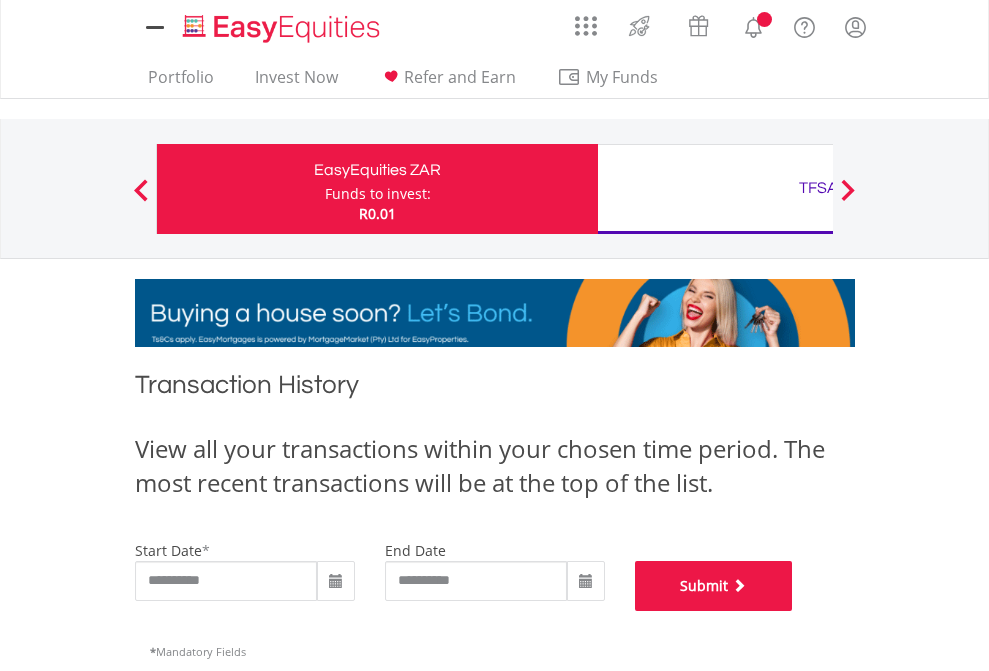 click on "Submit" at bounding box center (714, 586) 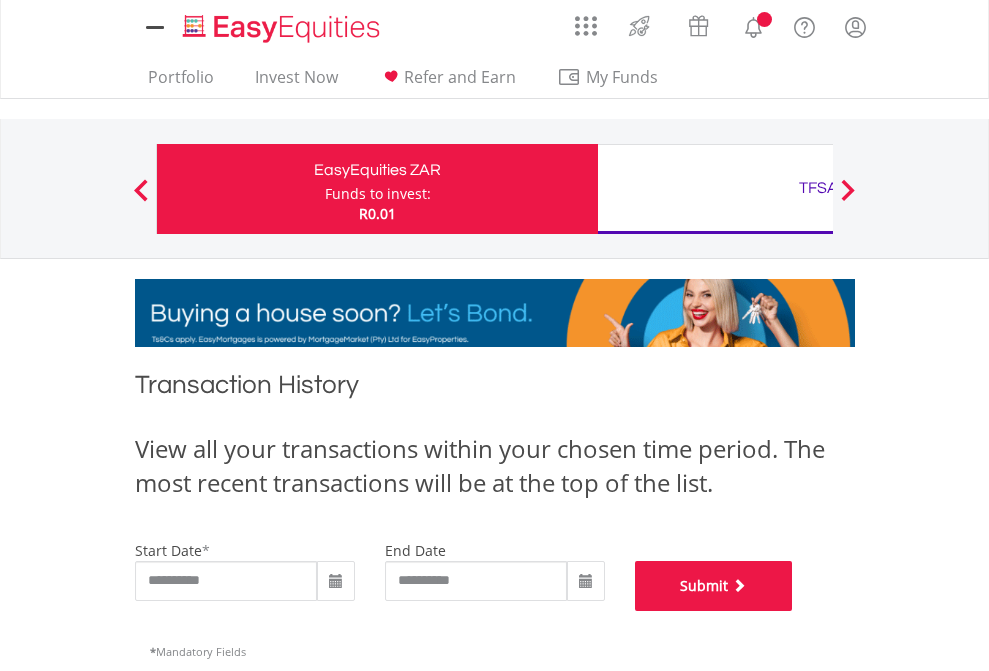 scroll, scrollTop: 811, scrollLeft: 0, axis: vertical 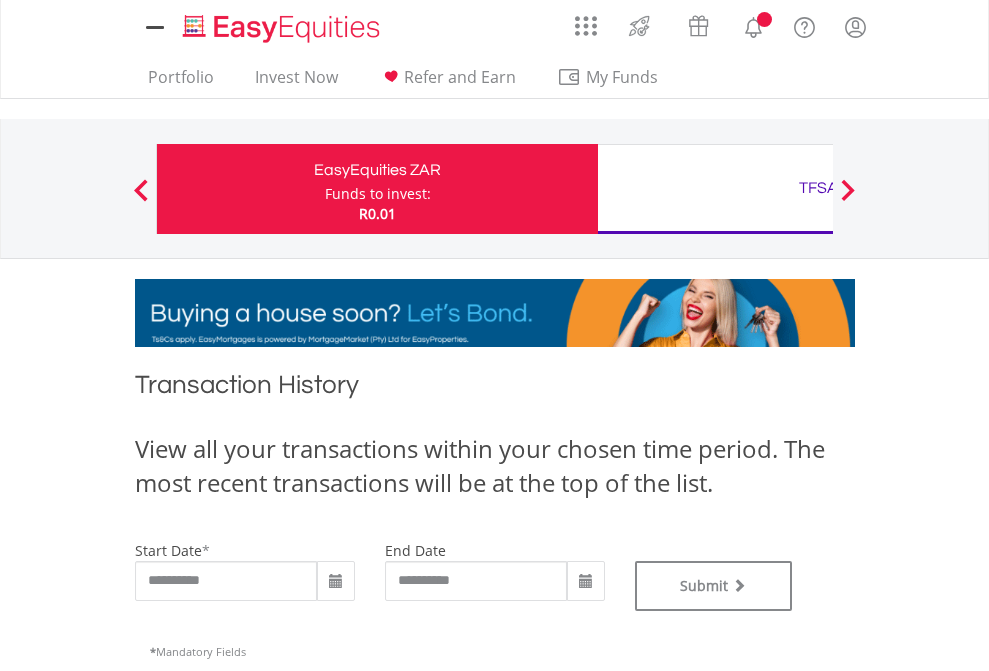 click on "TFSA" at bounding box center [818, 188] 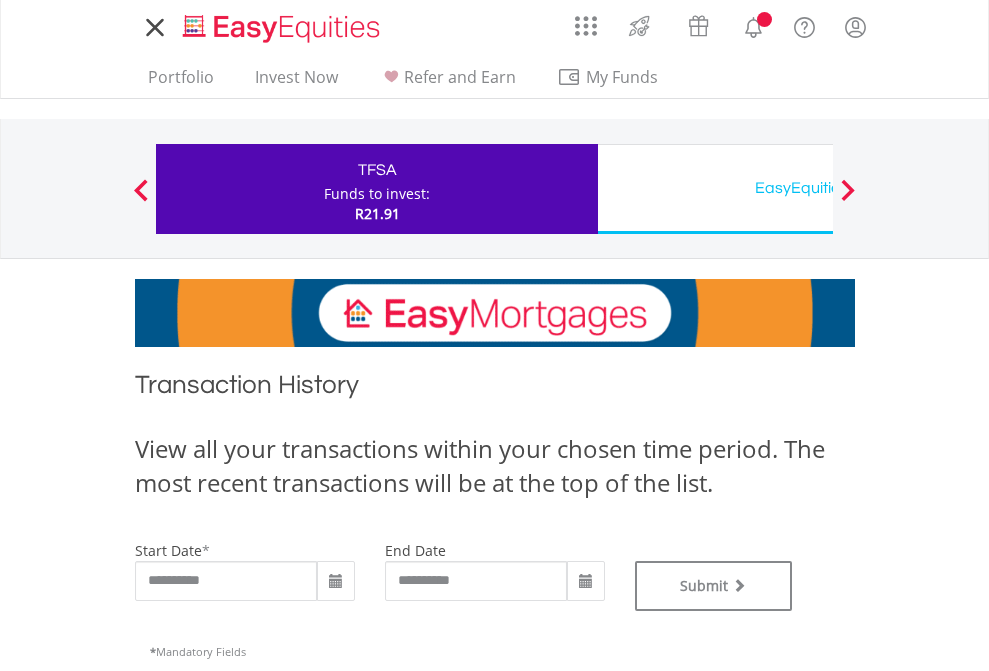 scroll, scrollTop: 0, scrollLeft: 0, axis: both 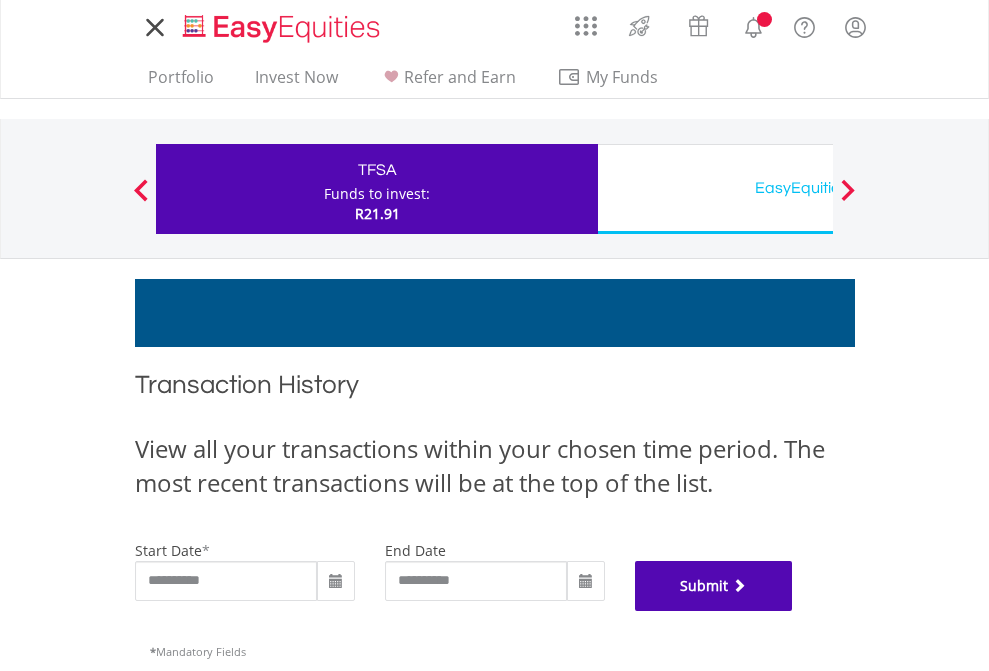click on "Submit" at bounding box center [714, 586] 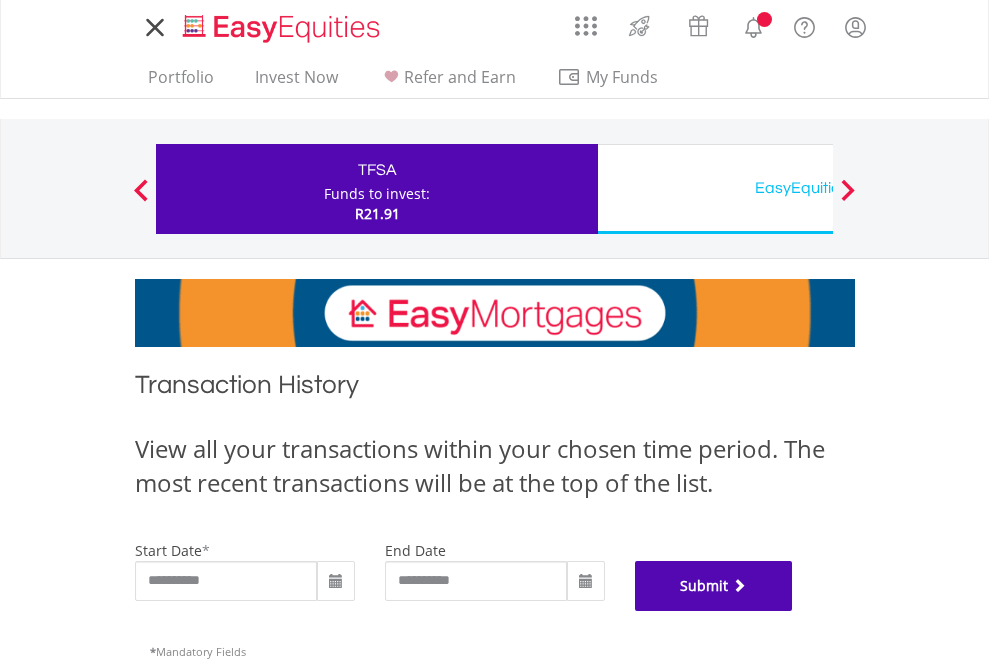 scroll, scrollTop: 811, scrollLeft: 0, axis: vertical 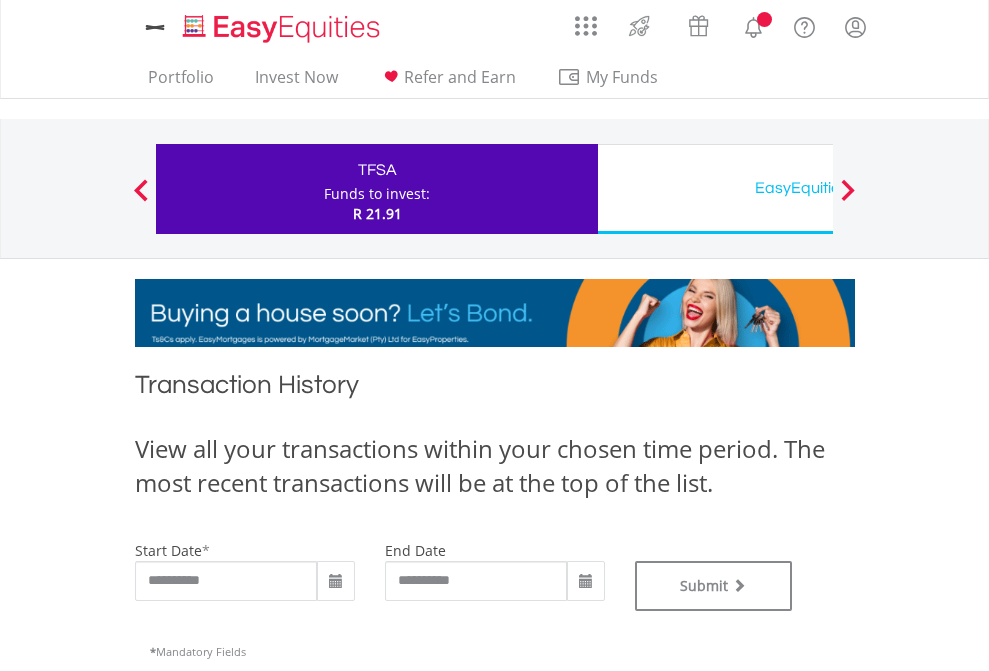 click on "EasyEquities USD" at bounding box center [818, 188] 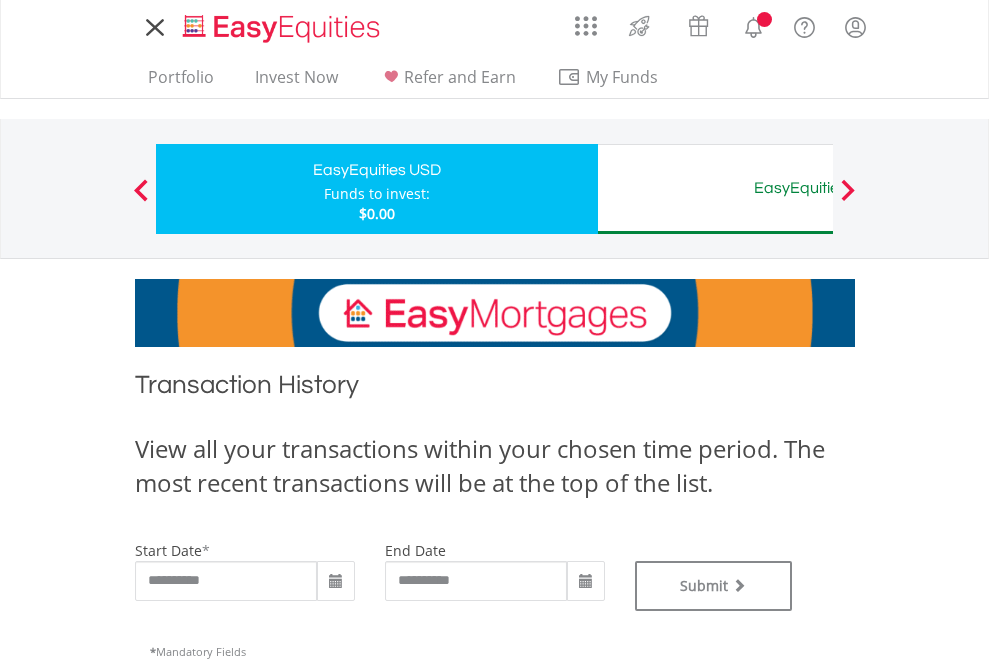 scroll, scrollTop: 0, scrollLeft: 0, axis: both 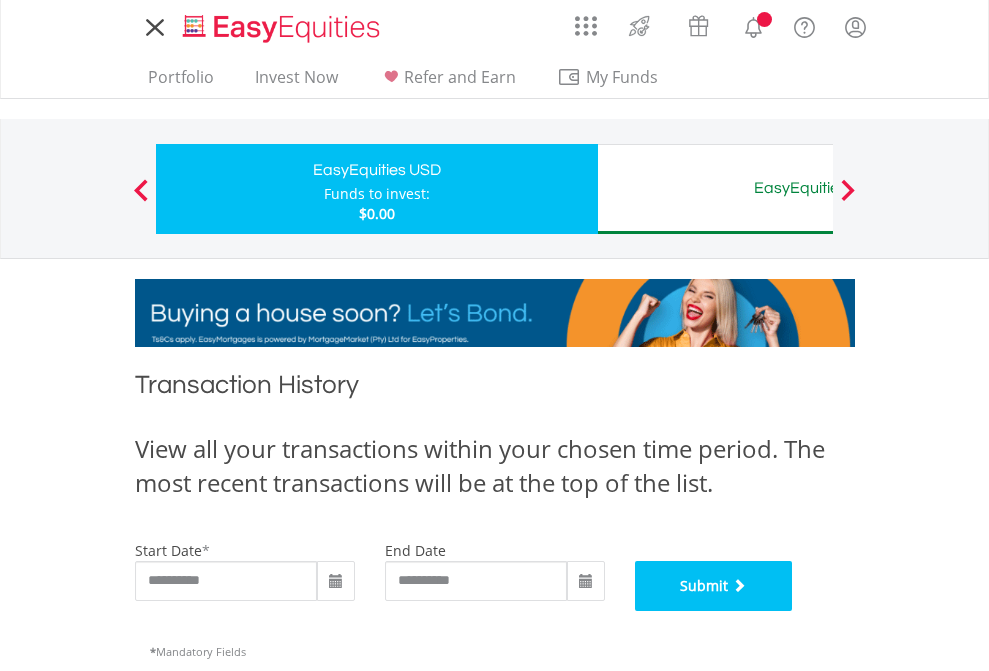 click on "Submit" at bounding box center (714, 586) 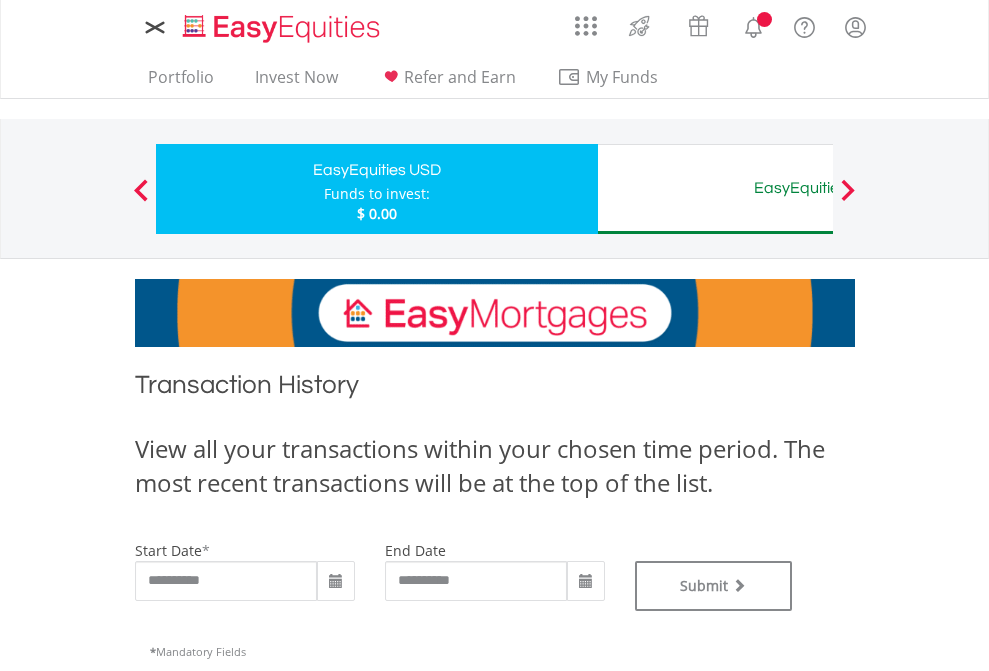 scroll, scrollTop: 0, scrollLeft: 0, axis: both 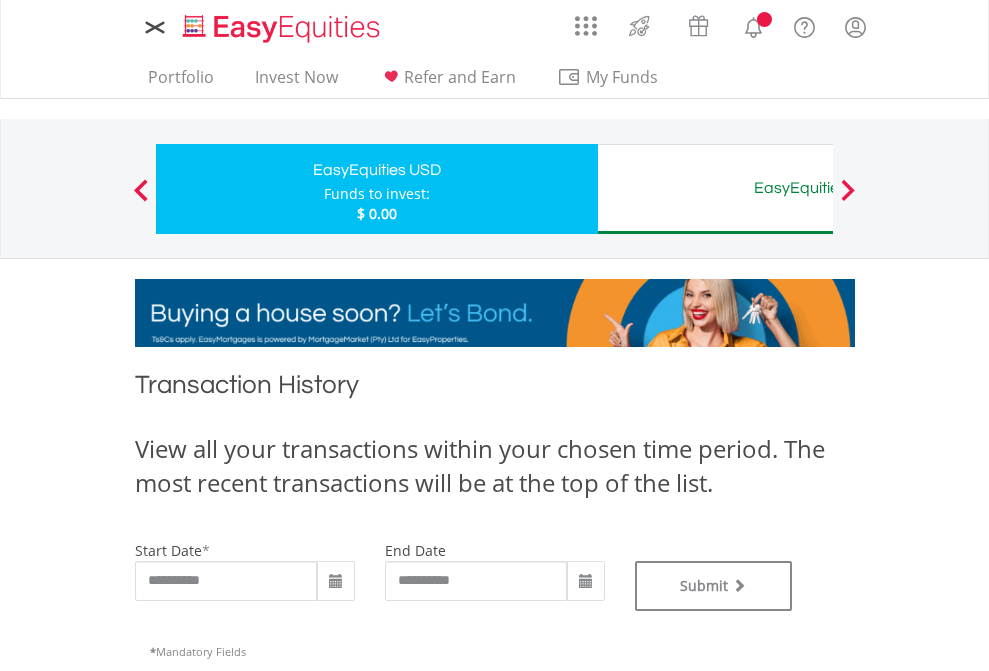 click on "EasyEquities AUD" at bounding box center [818, 188] 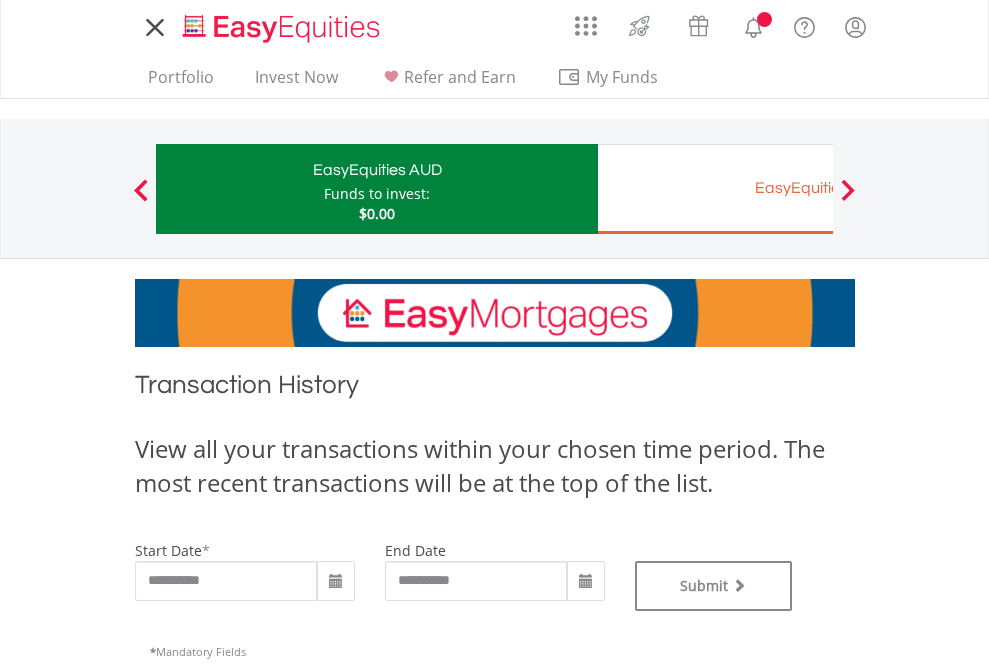 scroll, scrollTop: 0, scrollLeft: 0, axis: both 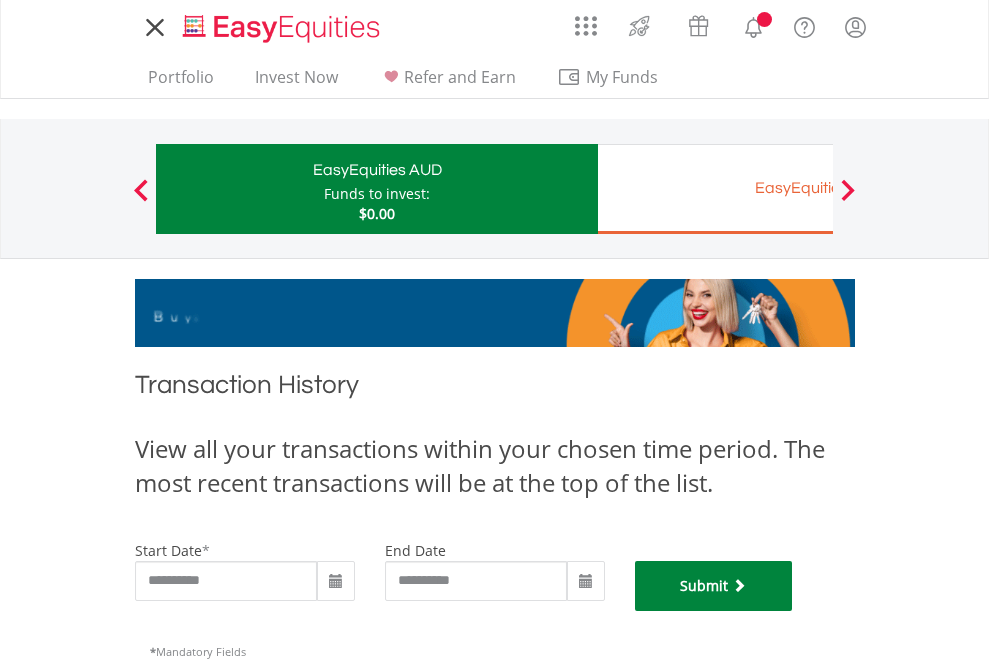 click on "Submit" at bounding box center (714, 586) 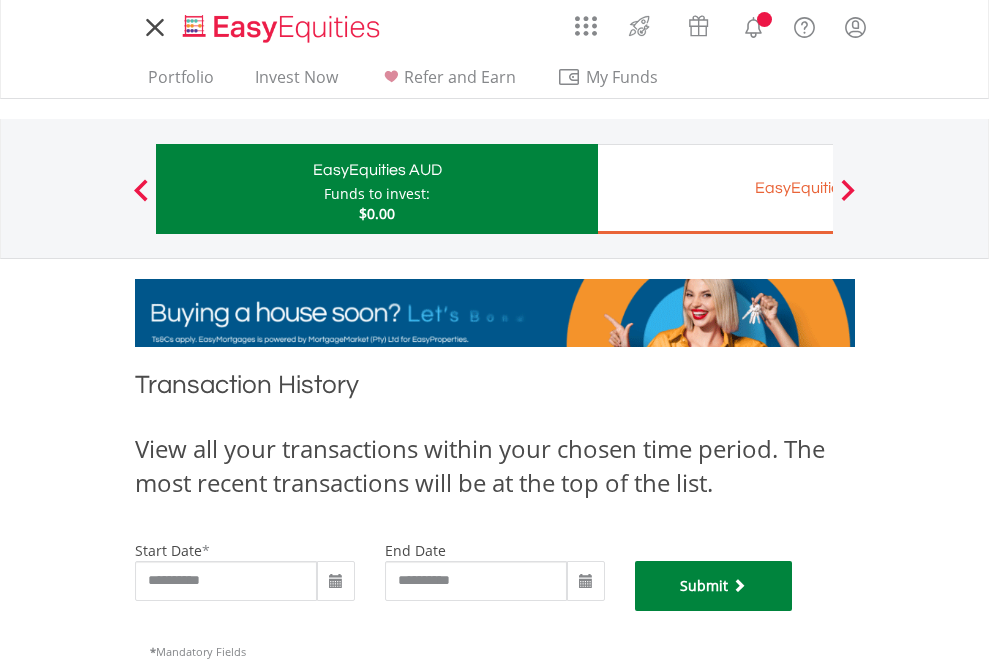 scroll, scrollTop: 811, scrollLeft: 0, axis: vertical 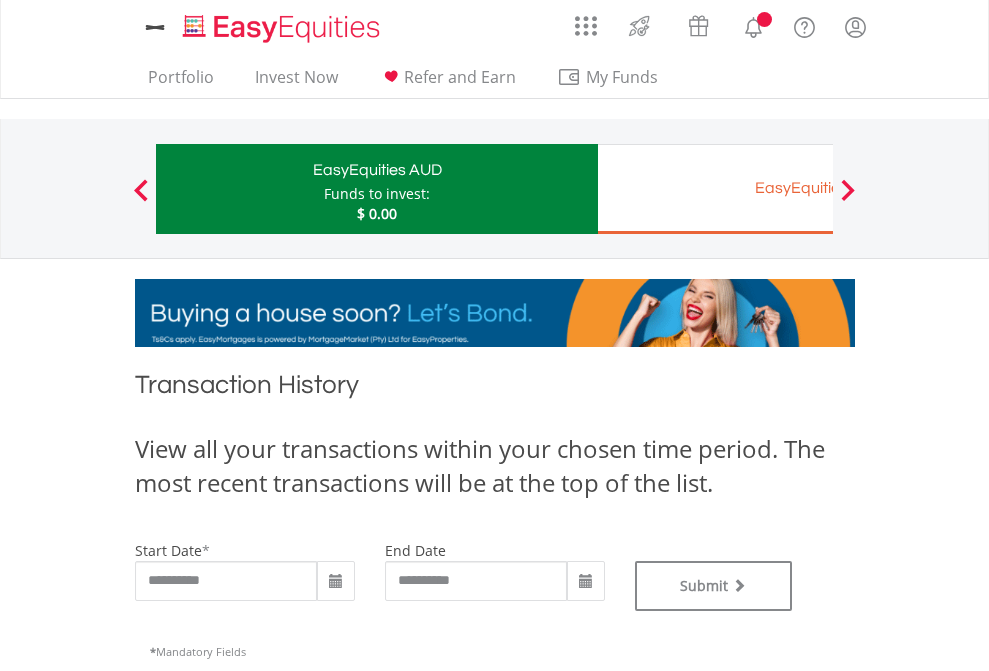 click on "EasyEquities EUR" at bounding box center (818, 188) 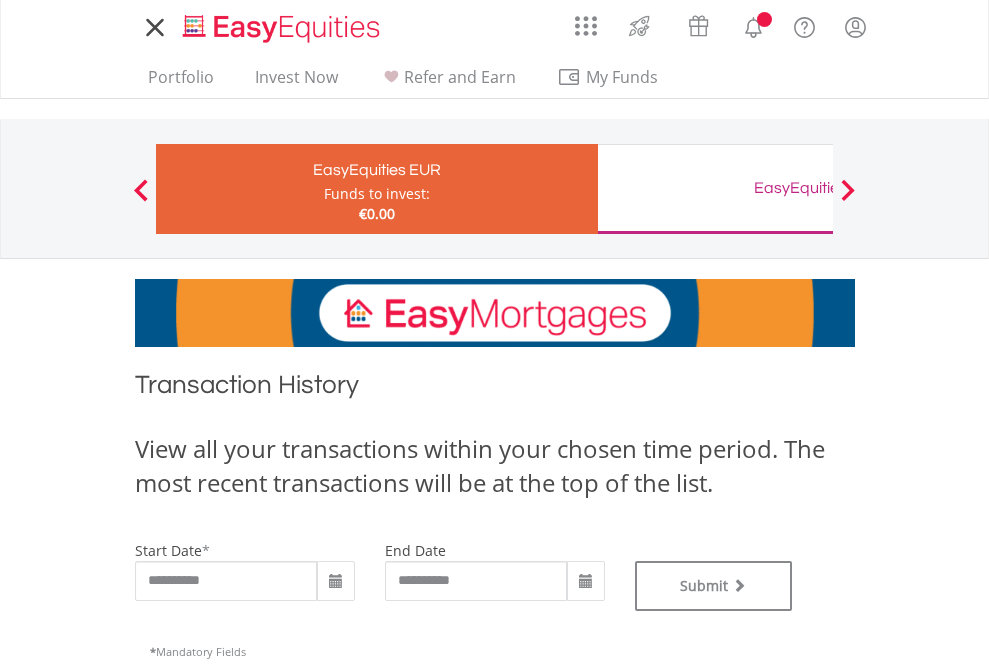 scroll, scrollTop: 0, scrollLeft: 0, axis: both 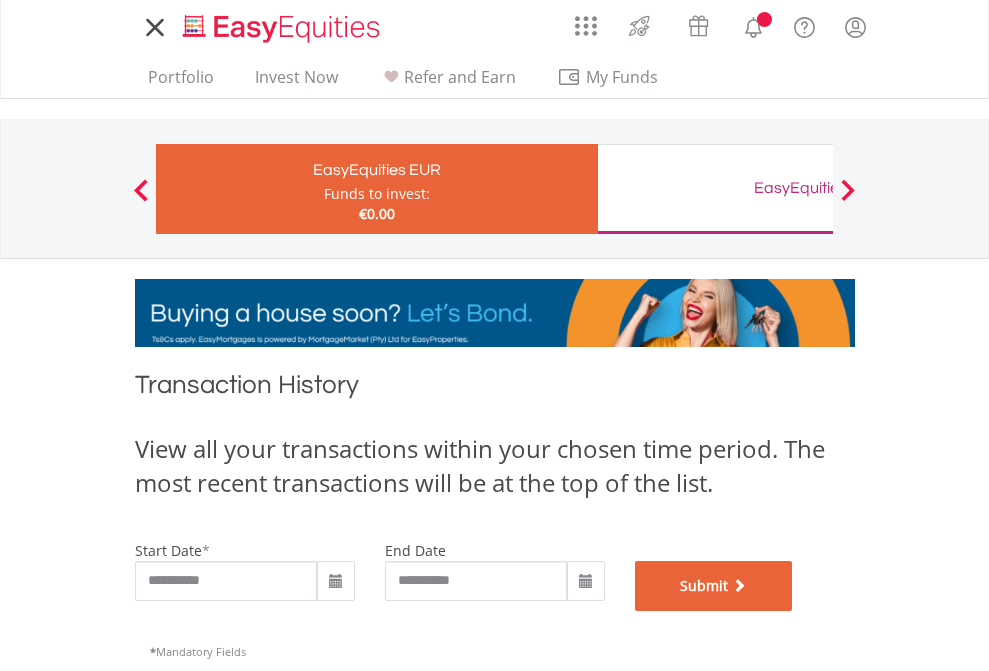 click on "Submit" at bounding box center [714, 586] 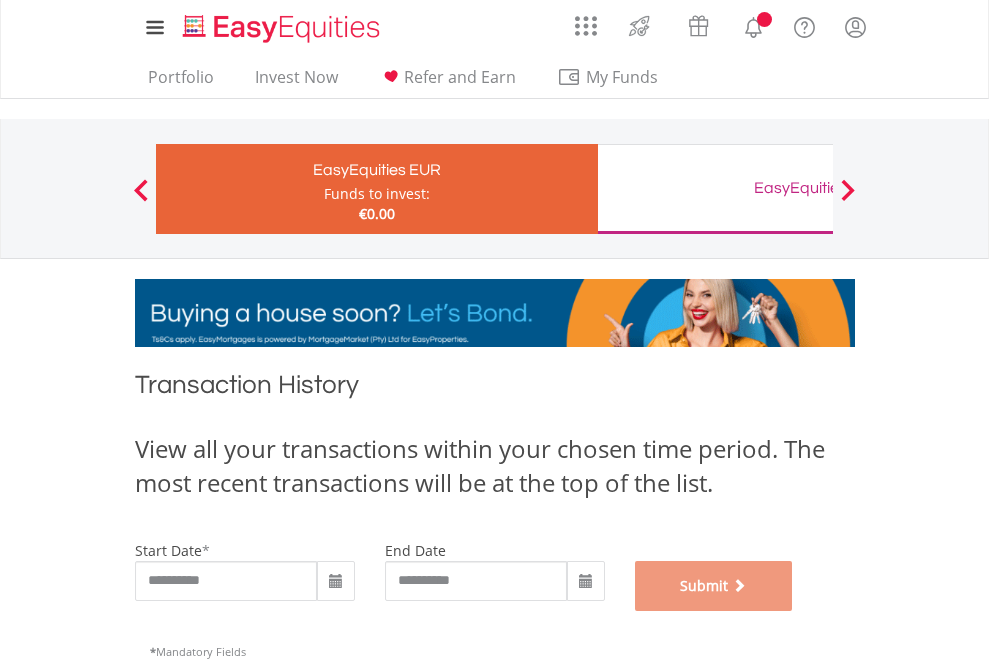 scroll, scrollTop: 811, scrollLeft: 0, axis: vertical 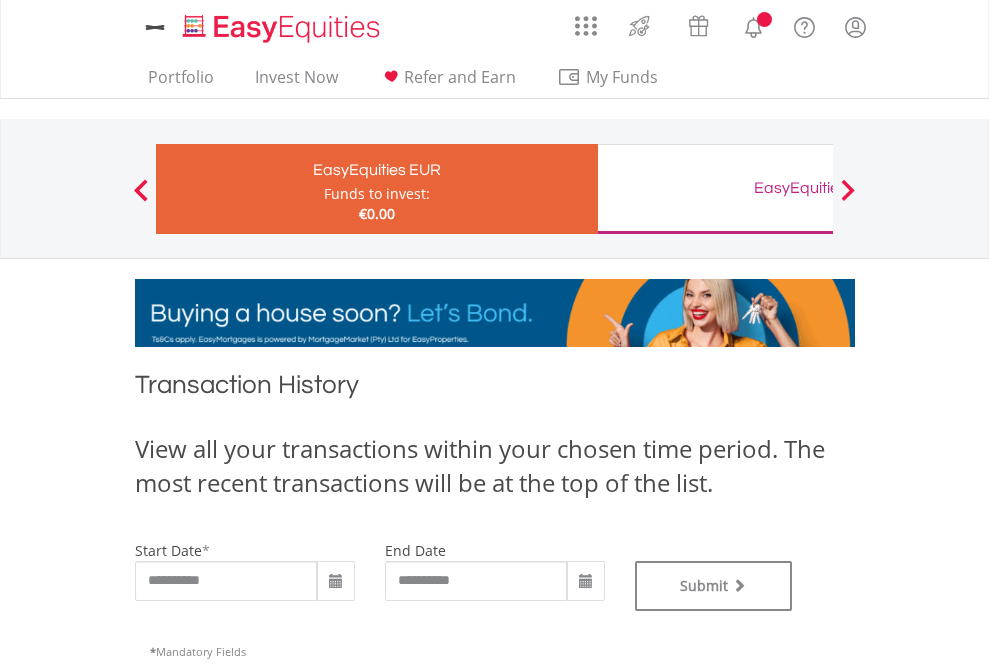 click on "EasyEquities GBP" at bounding box center [818, 188] 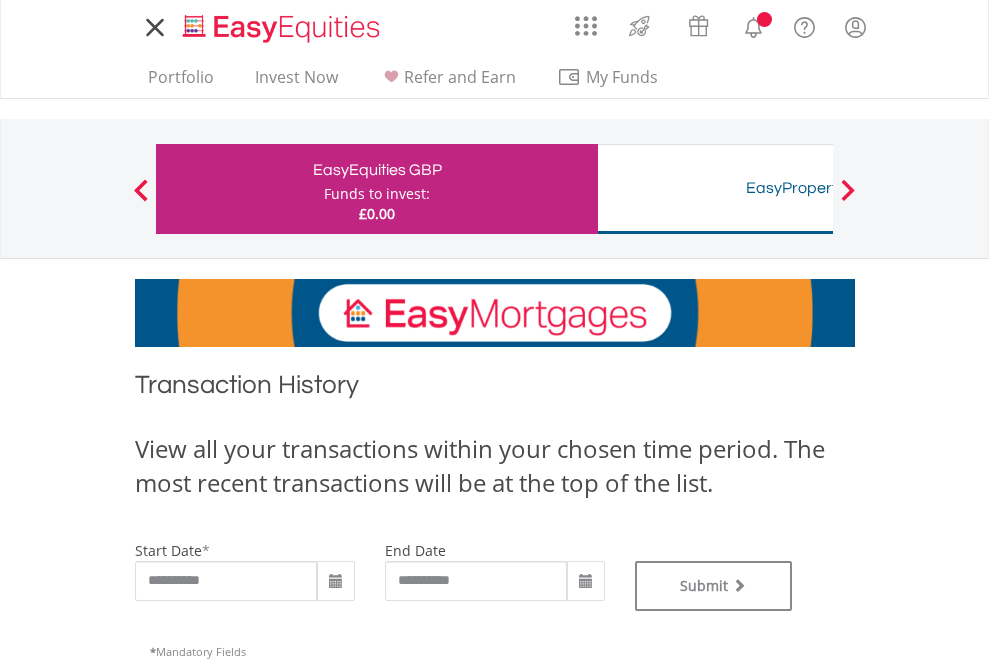 scroll, scrollTop: 0, scrollLeft: 0, axis: both 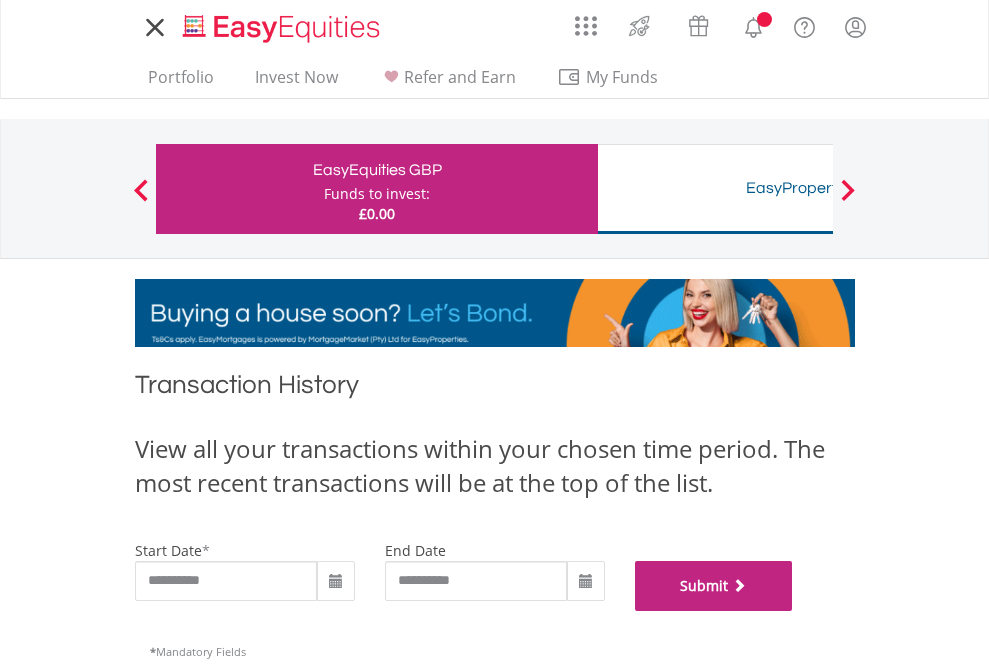 click on "Submit" at bounding box center [714, 586] 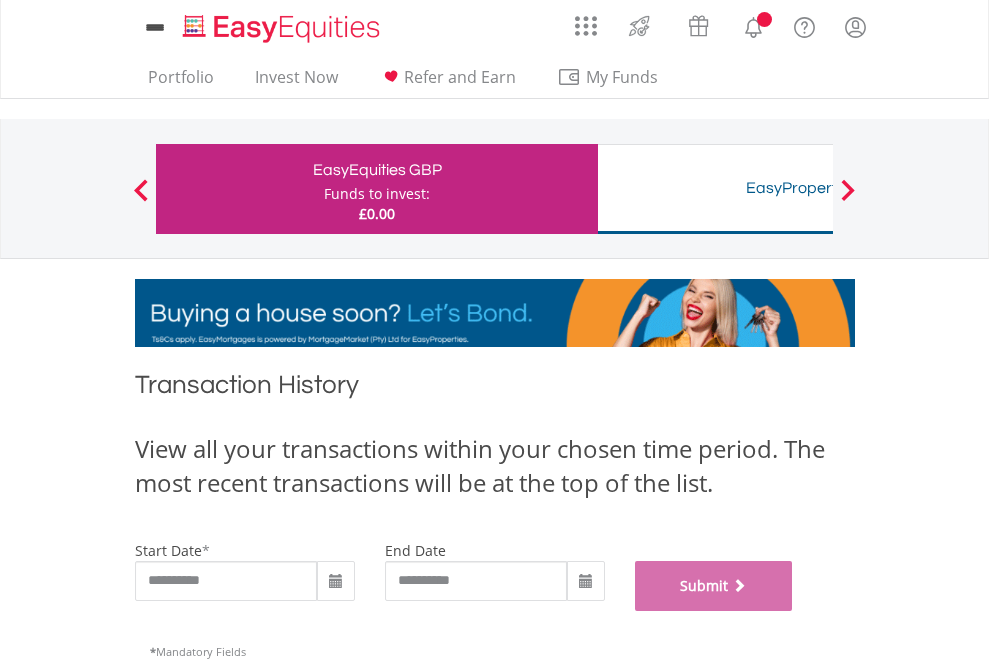 scroll, scrollTop: 811, scrollLeft: 0, axis: vertical 